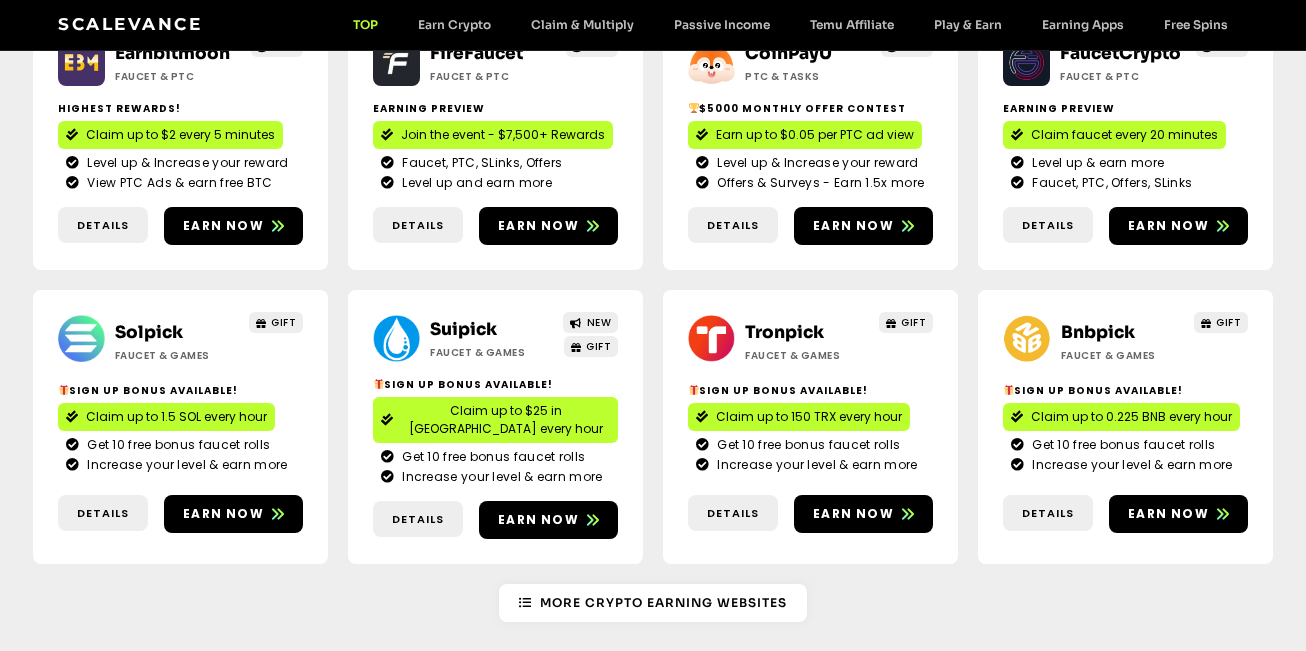 scroll, scrollTop: 400, scrollLeft: 0, axis: vertical 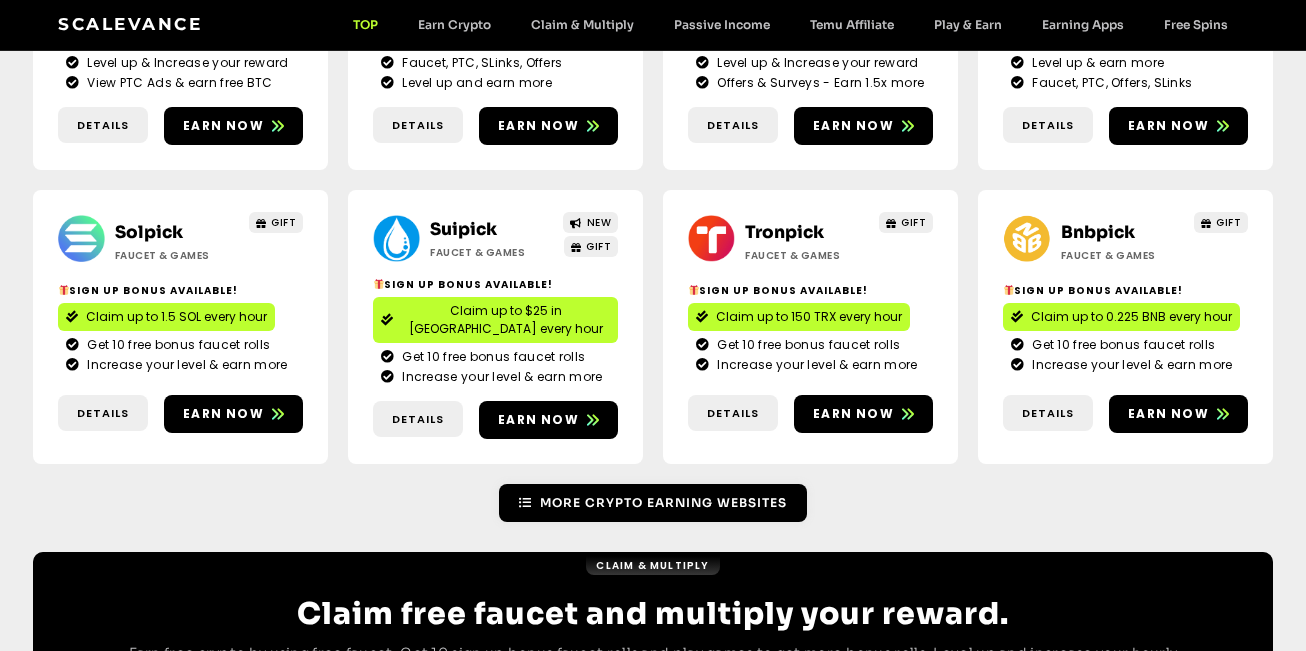 click on "More Crypto Earning Websites" at bounding box center (663, 503) 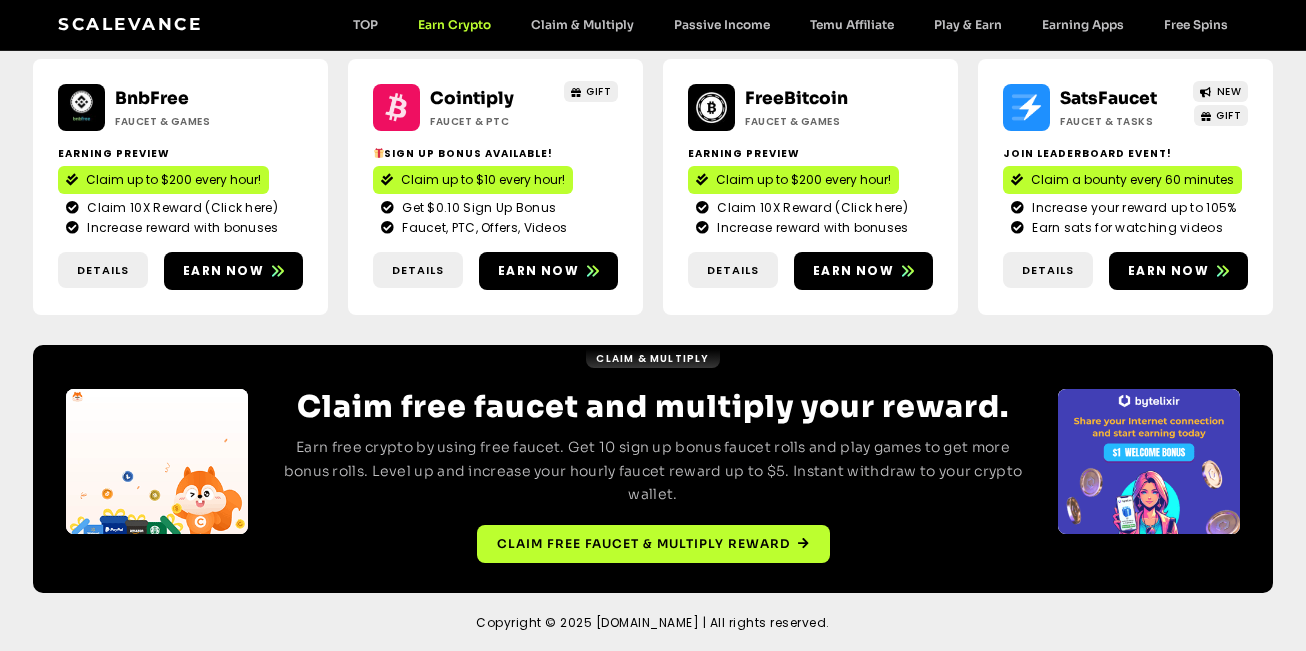 scroll, scrollTop: 532, scrollLeft: 0, axis: vertical 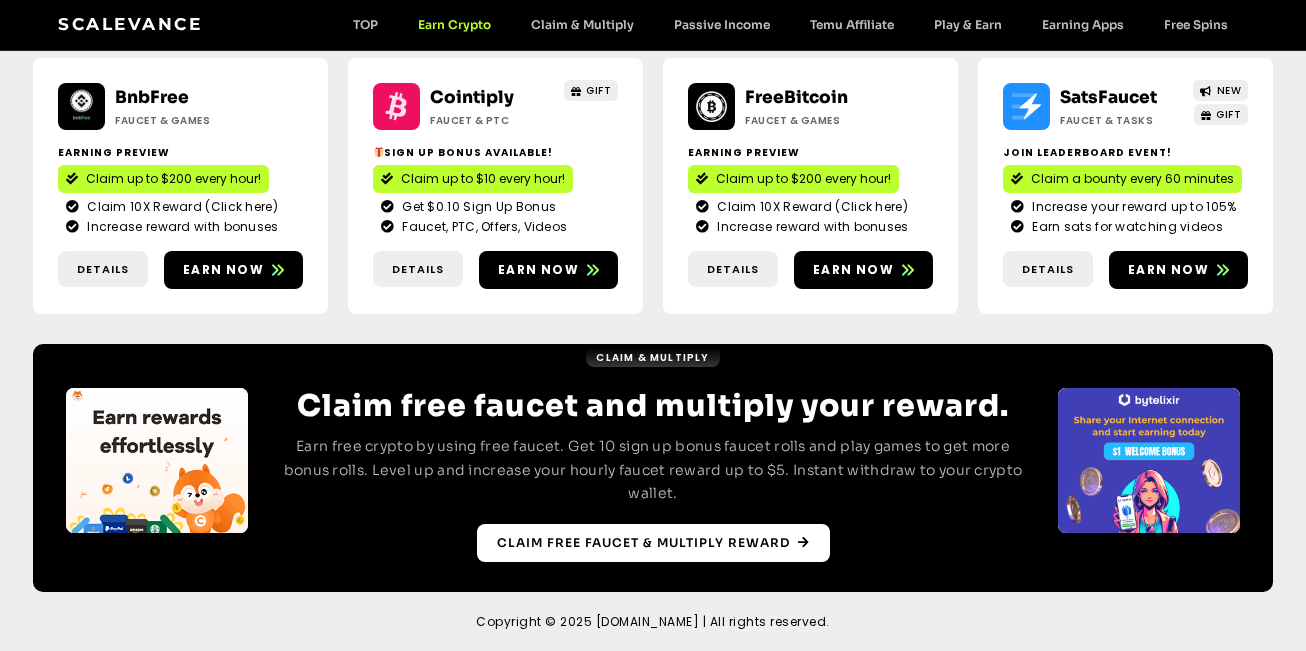 click on "Claim free faucet & multiply reward" at bounding box center [643, 543] 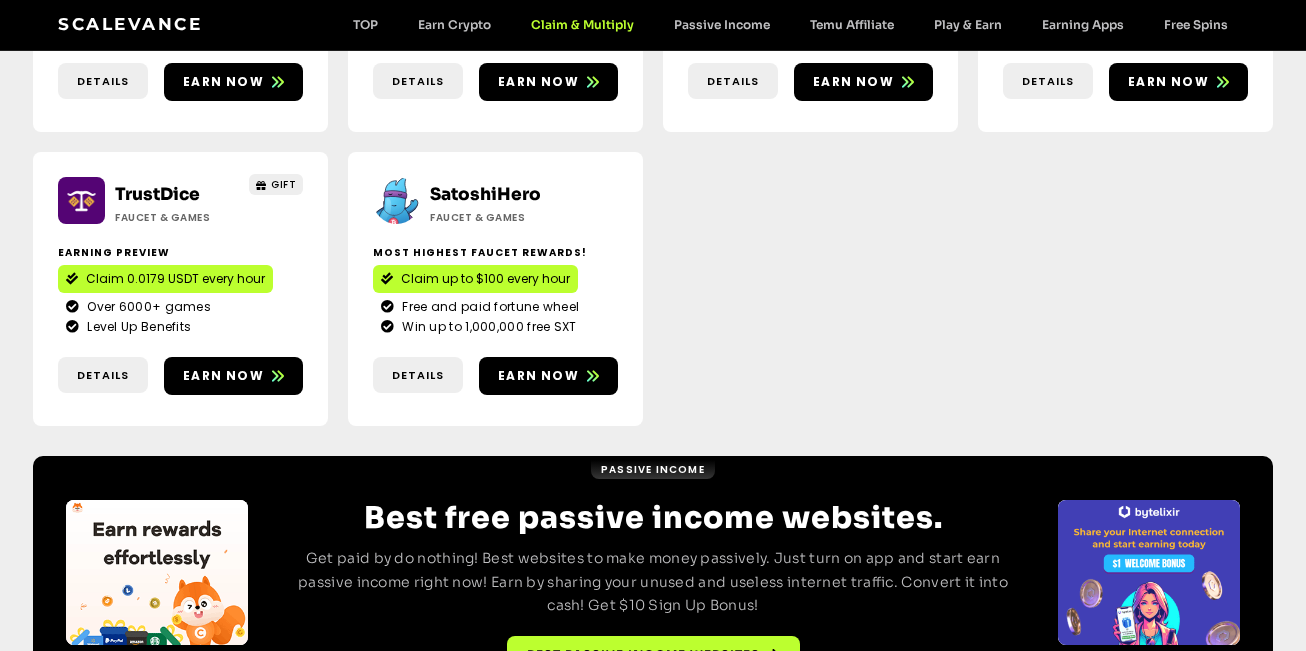 scroll, scrollTop: 1360, scrollLeft: 0, axis: vertical 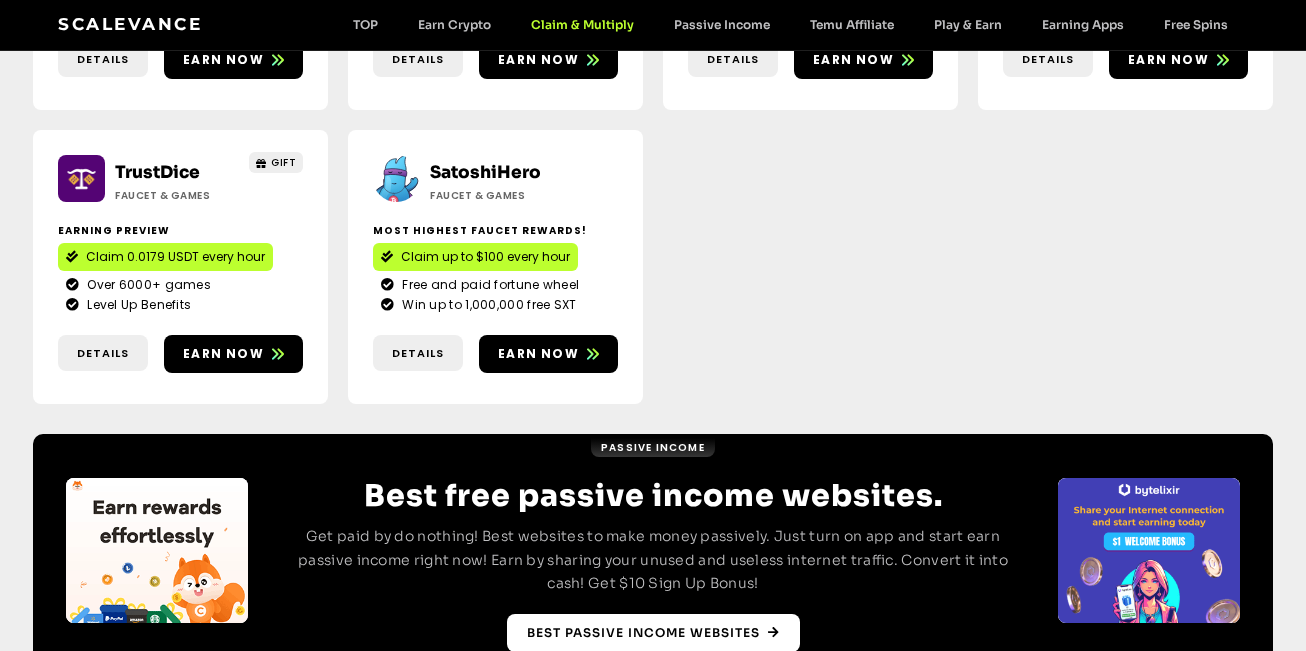 click on "Best Passive Income websites" at bounding box center [643, 633] 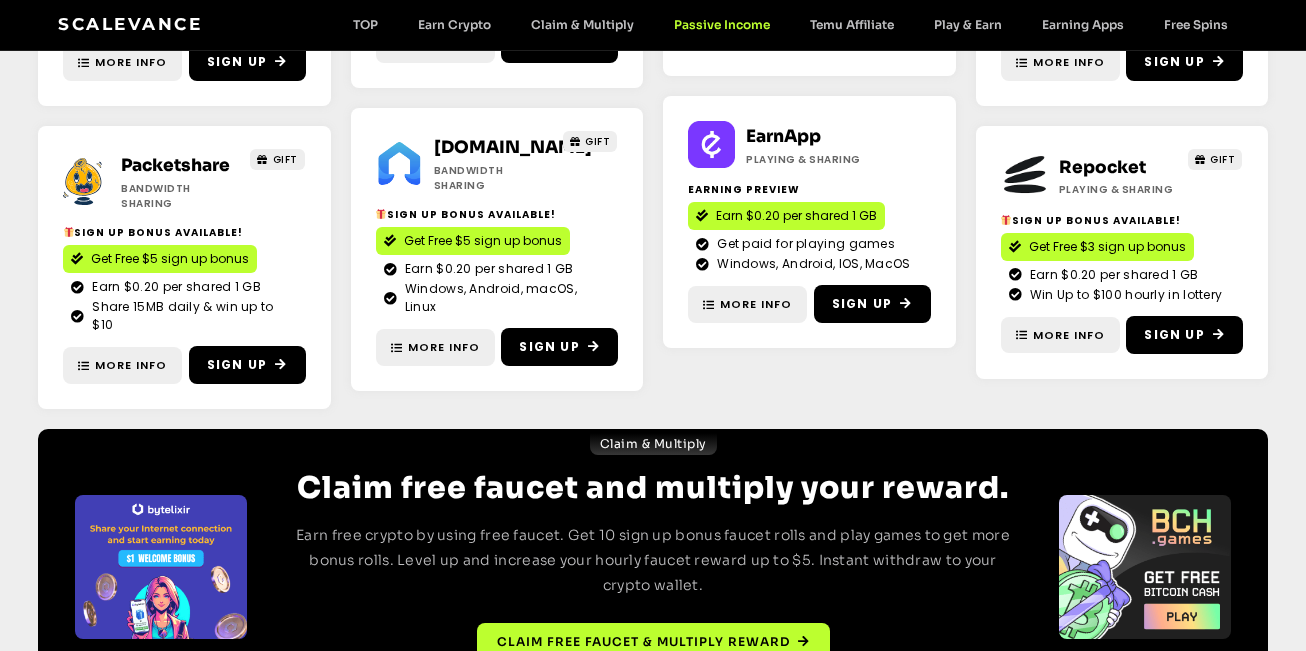 scroll, scrollTop: 609, scrollLeft: 0, axis: vertical 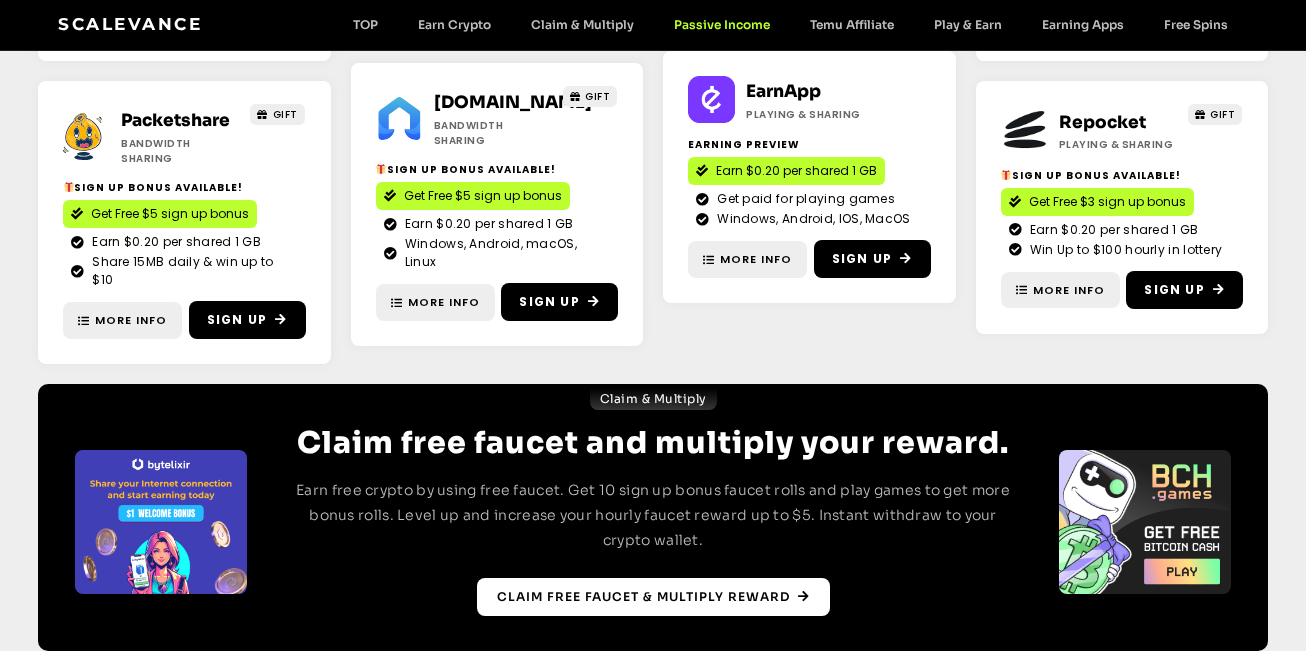 click on "Claim free faucet & multiply reward" at bounding box center (643, 597) 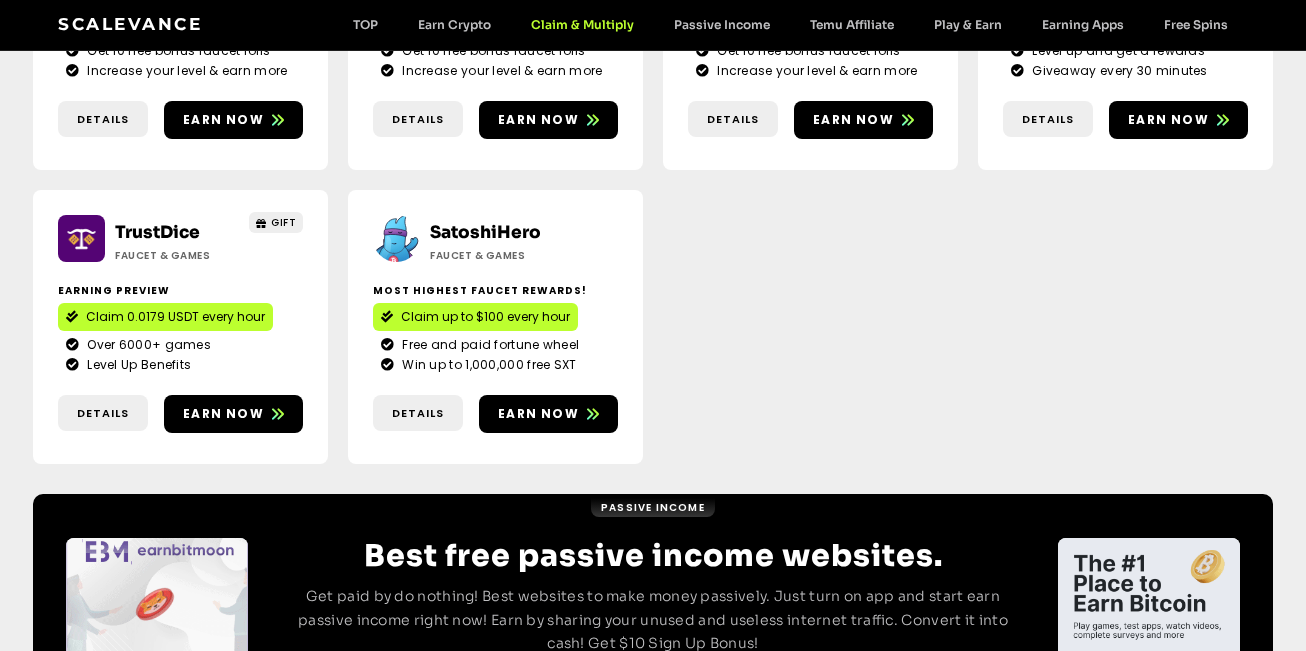 scroll, scrollTop: 1360, scrollLeft: 0, axis: vertical 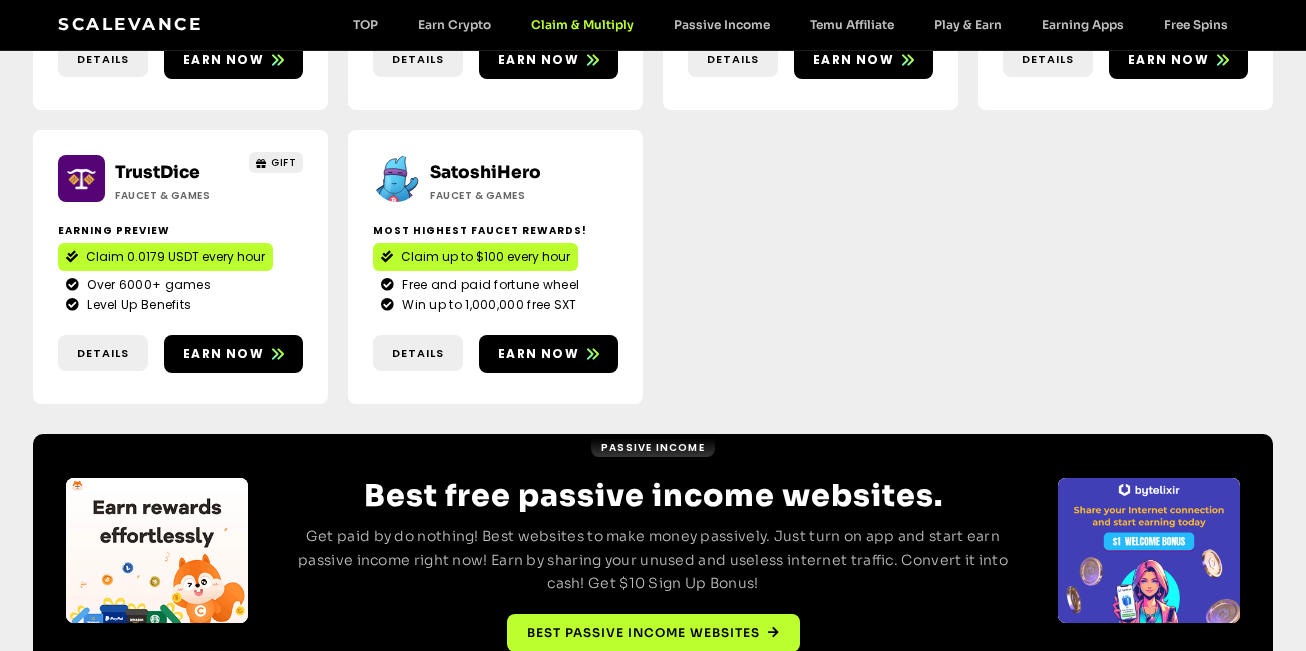 click at bounding box center [1149, 550] 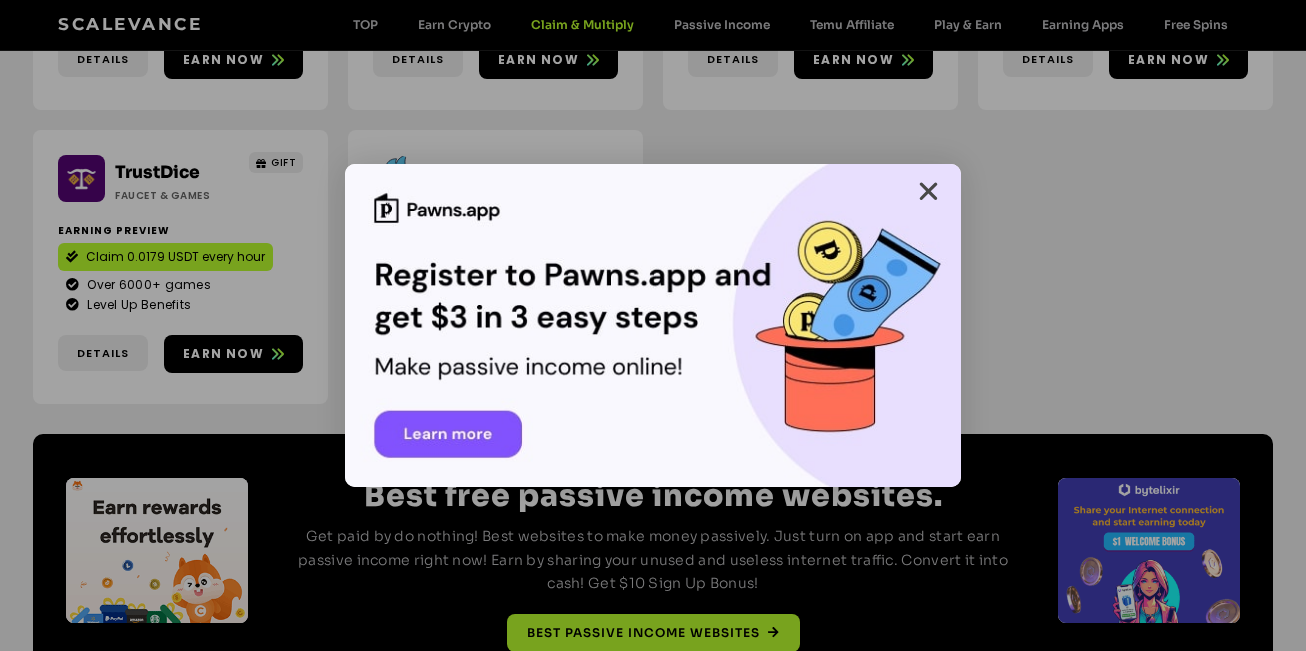 click at bounding box center [928, 191] 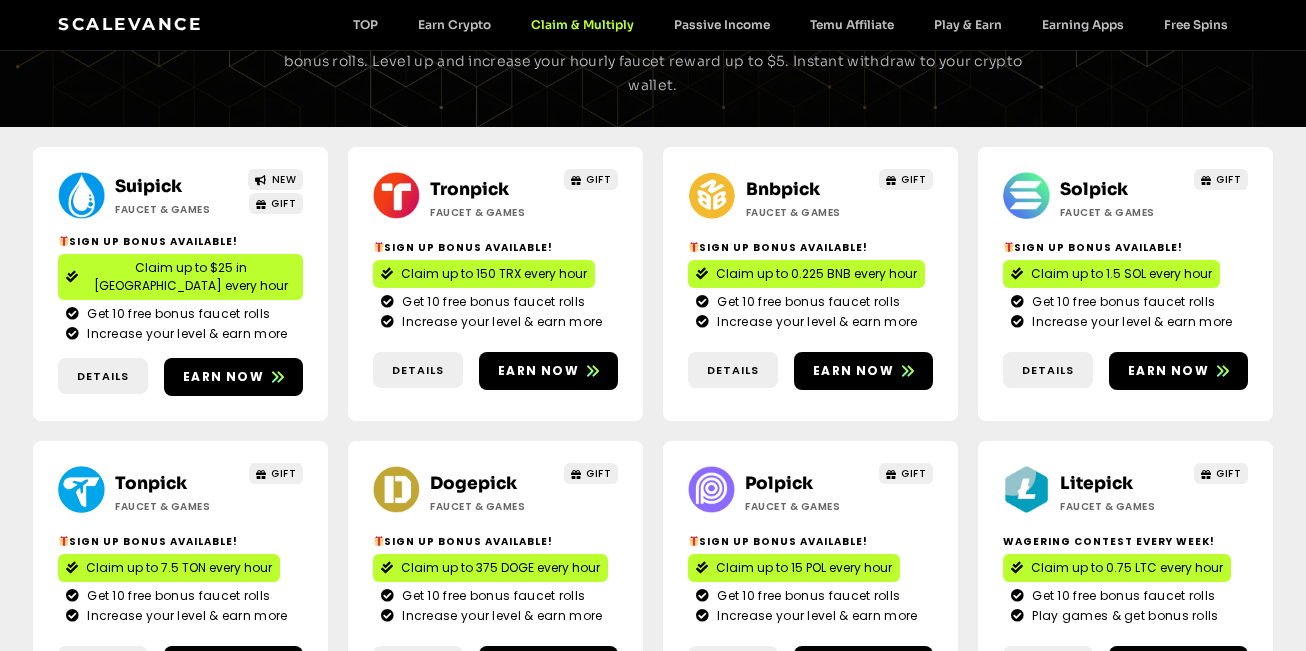 scroll, scrollTop: 160, scrollLeft: 0, axis: vertical 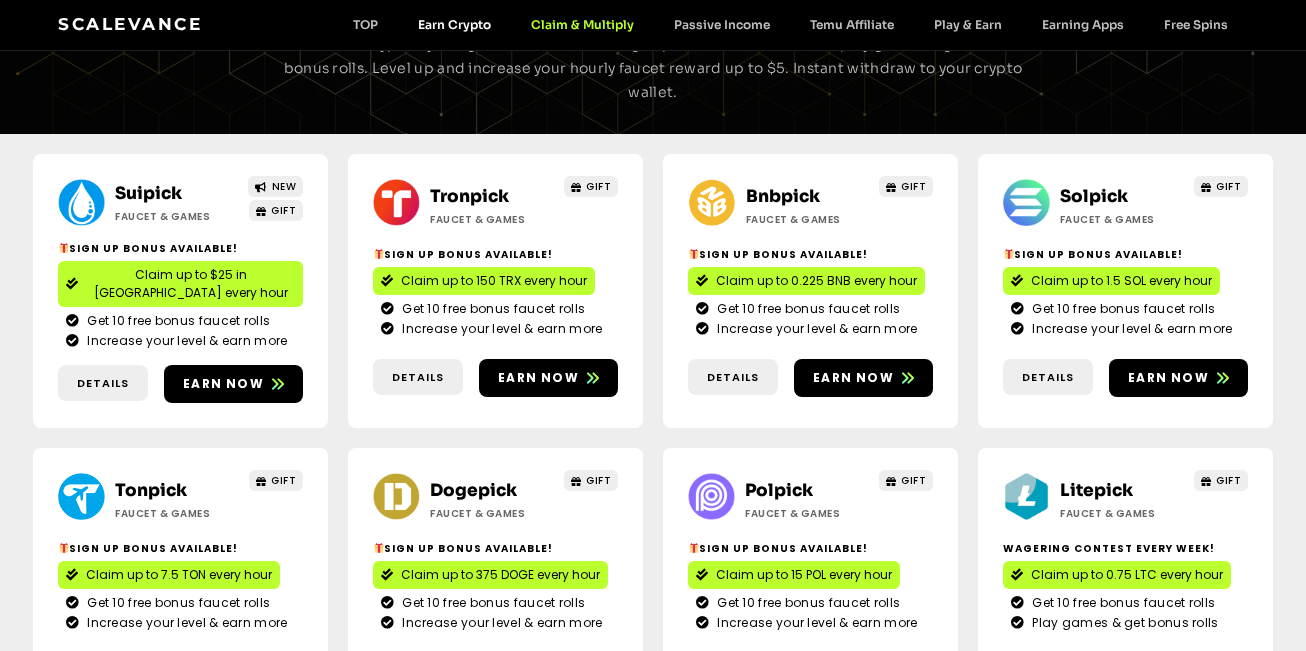 click on "Earn Crypto" 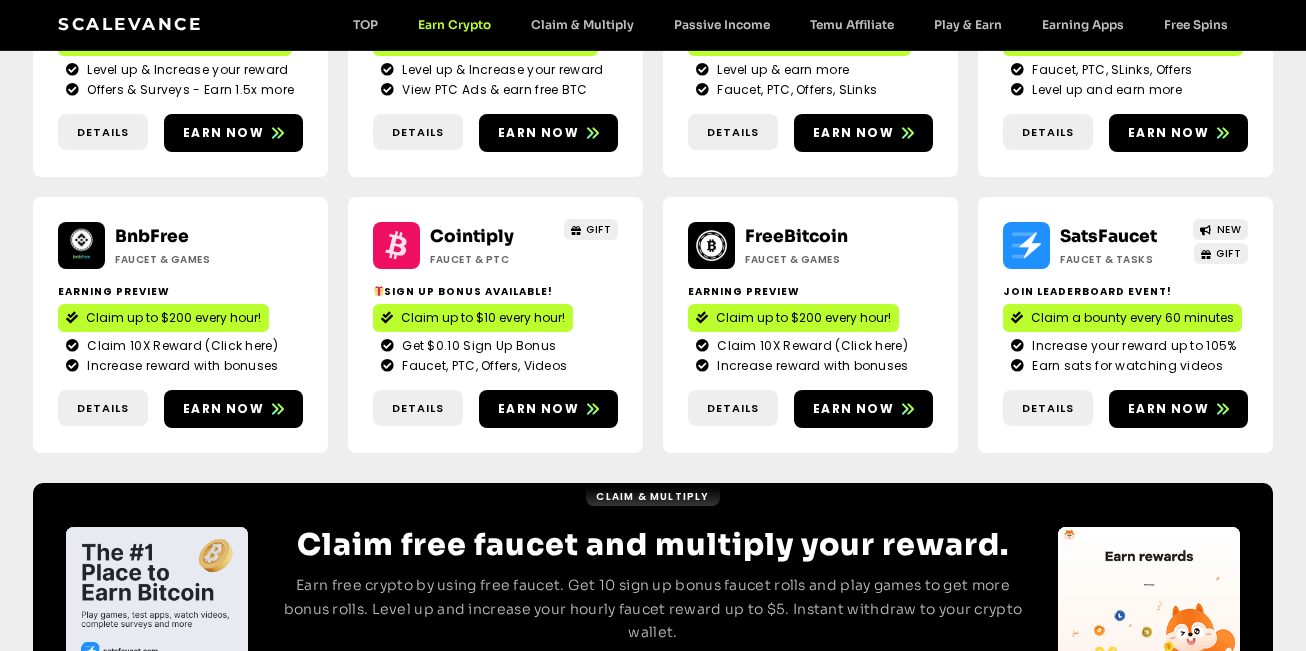 scroll, scrollTop: 532, scrollLeft: 0, axis: vertical 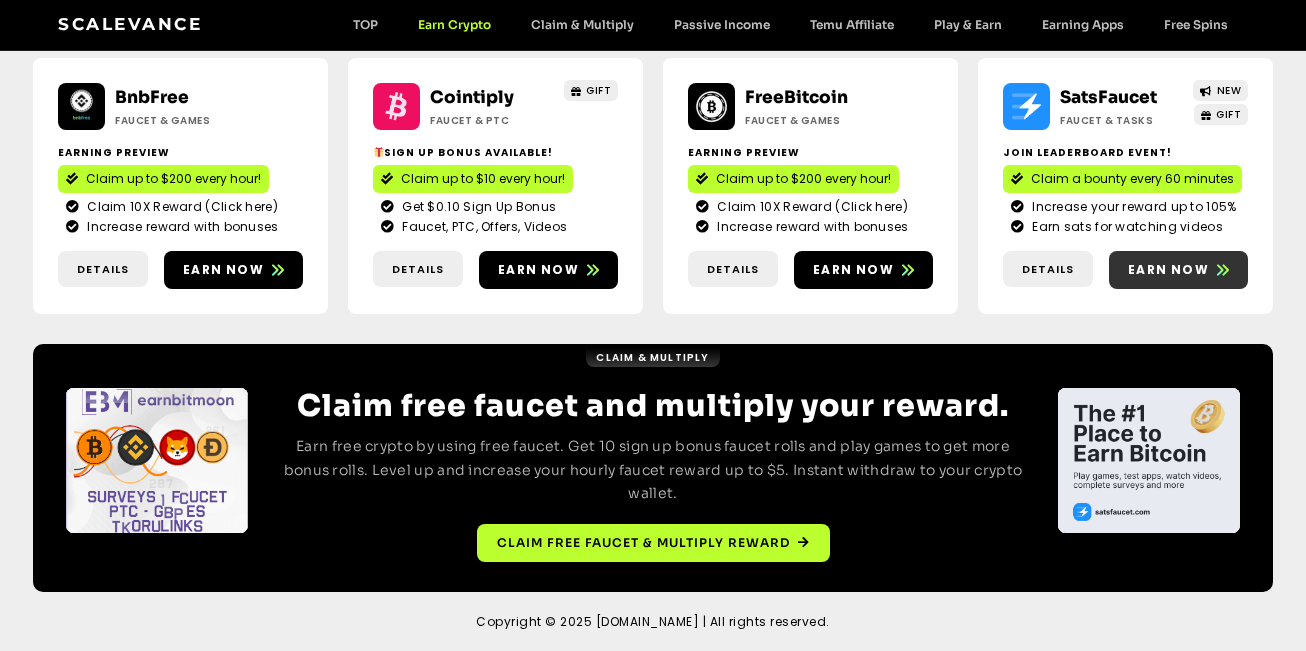 click on "Earn now" at bounding box center (1168, 270) 